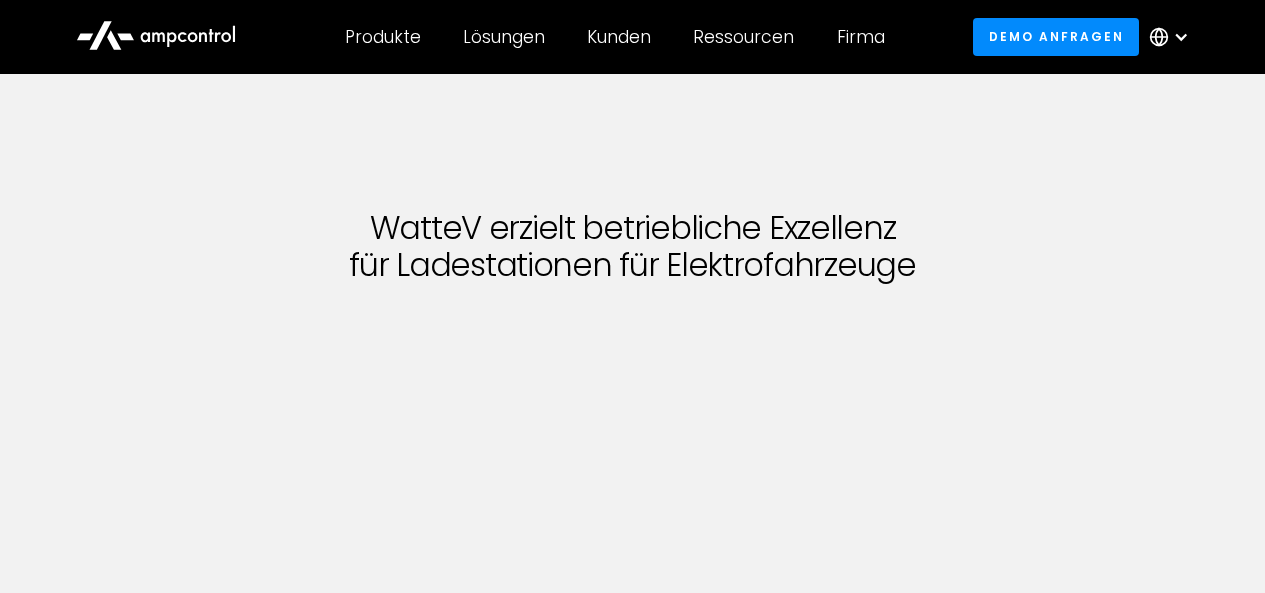 scroll, scrollTop: 0, scrollLeft: 0, axis: both 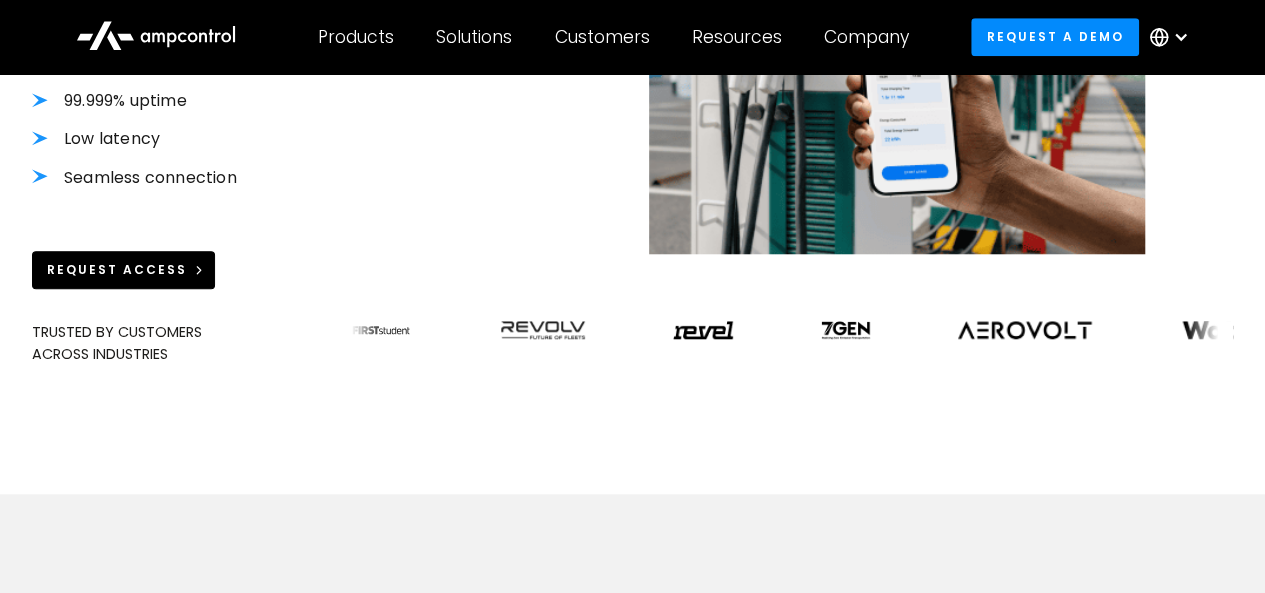 click on "Request Access" at bounding box center [117, 270] 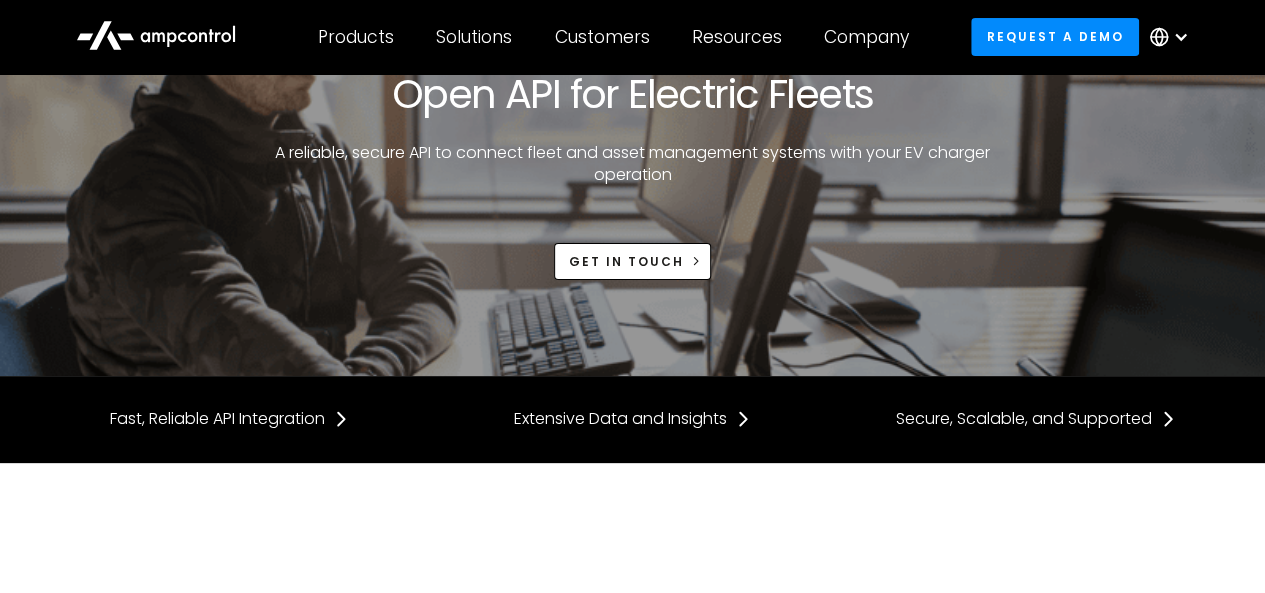 scroll, scrollTop: 0, scrollLeft: 0, axis: both 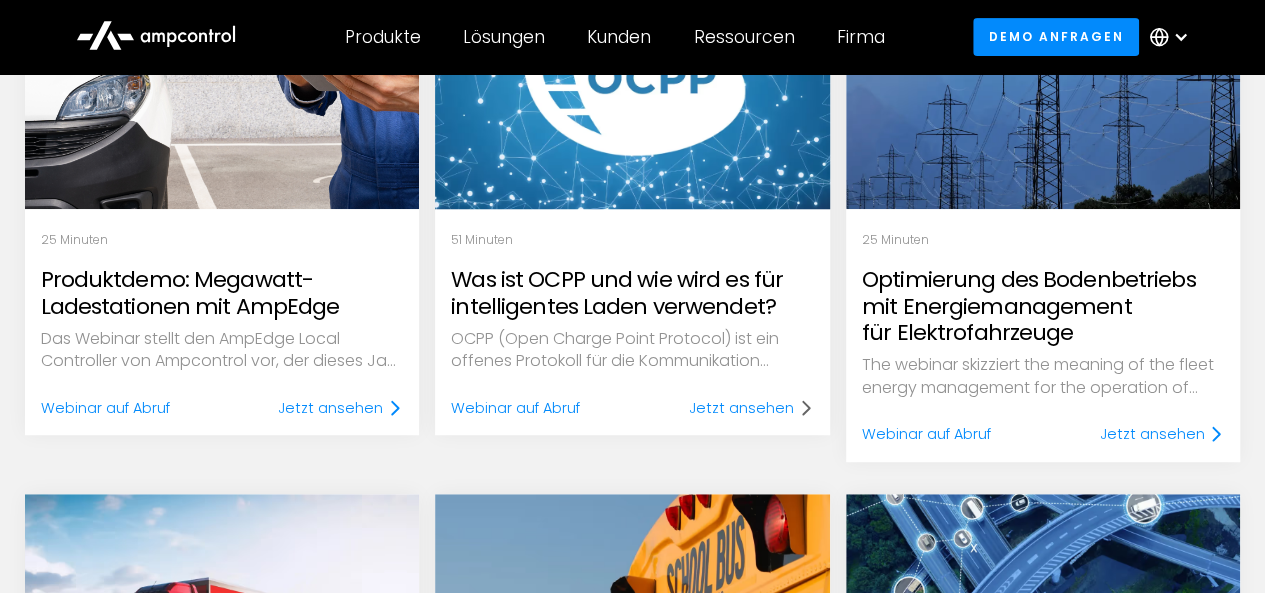 click on "Jetzt ansehen" at bounding box center [741, 408] 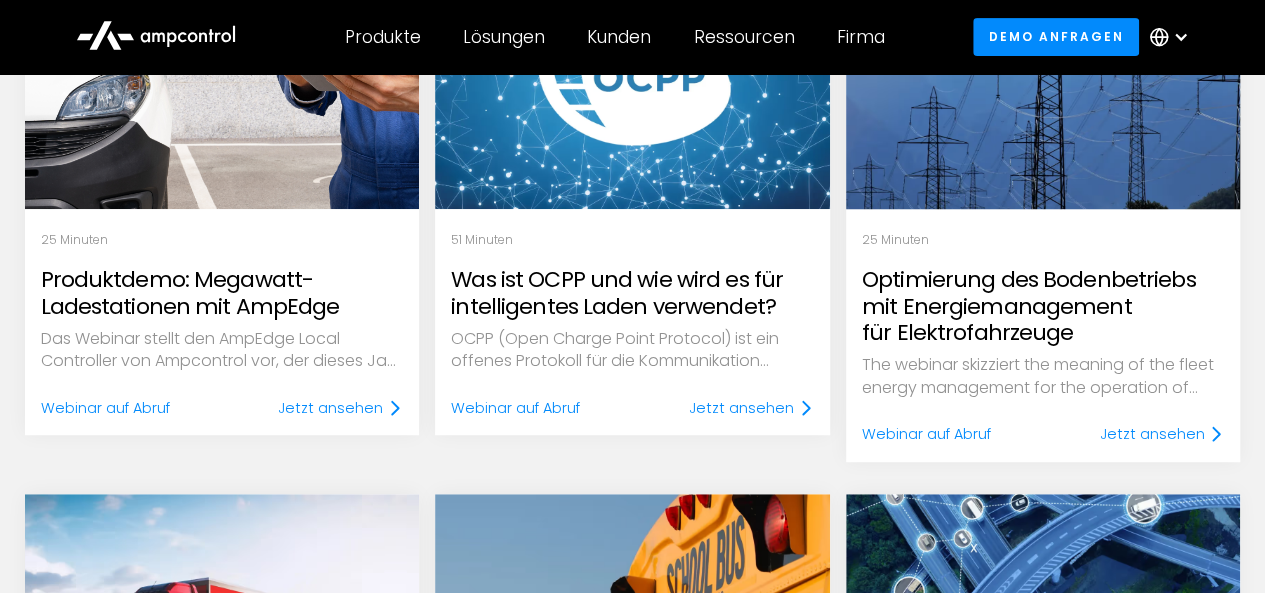 click at bounding box center (1043, 411) 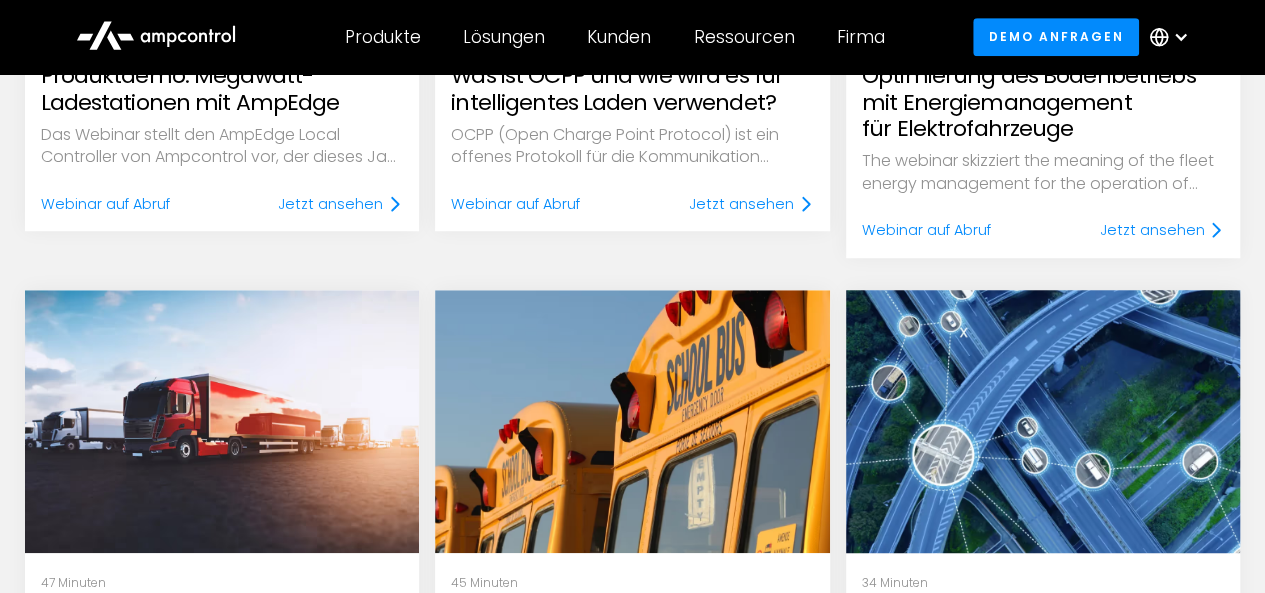 scroll, scrollTop: 600, scrollLeft: 0, axis: vertical 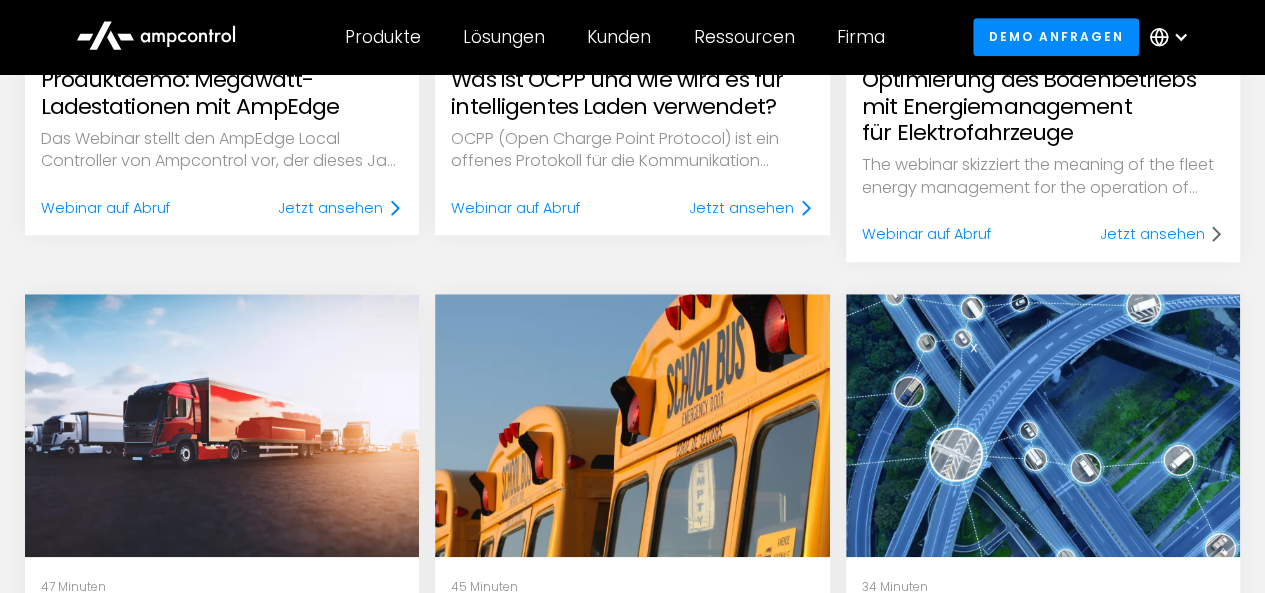 click on "Jetzt ansehen" at bounding box center (1151, 234) 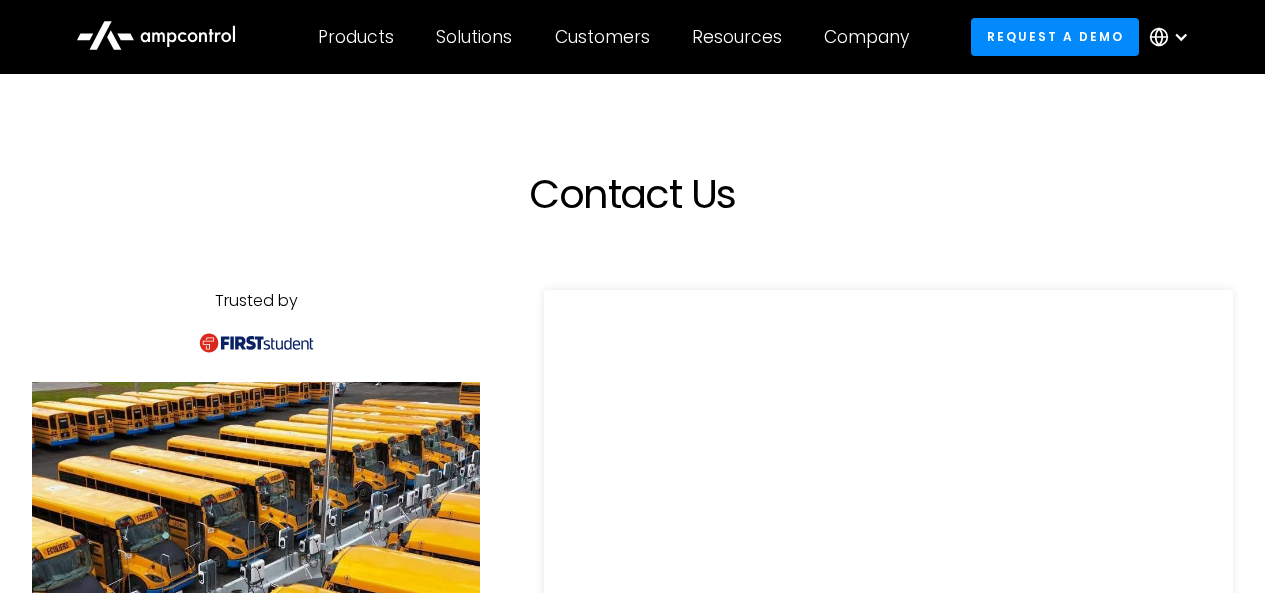 scroll, scrollTop: 0, scrollLeft: 0, axis: both 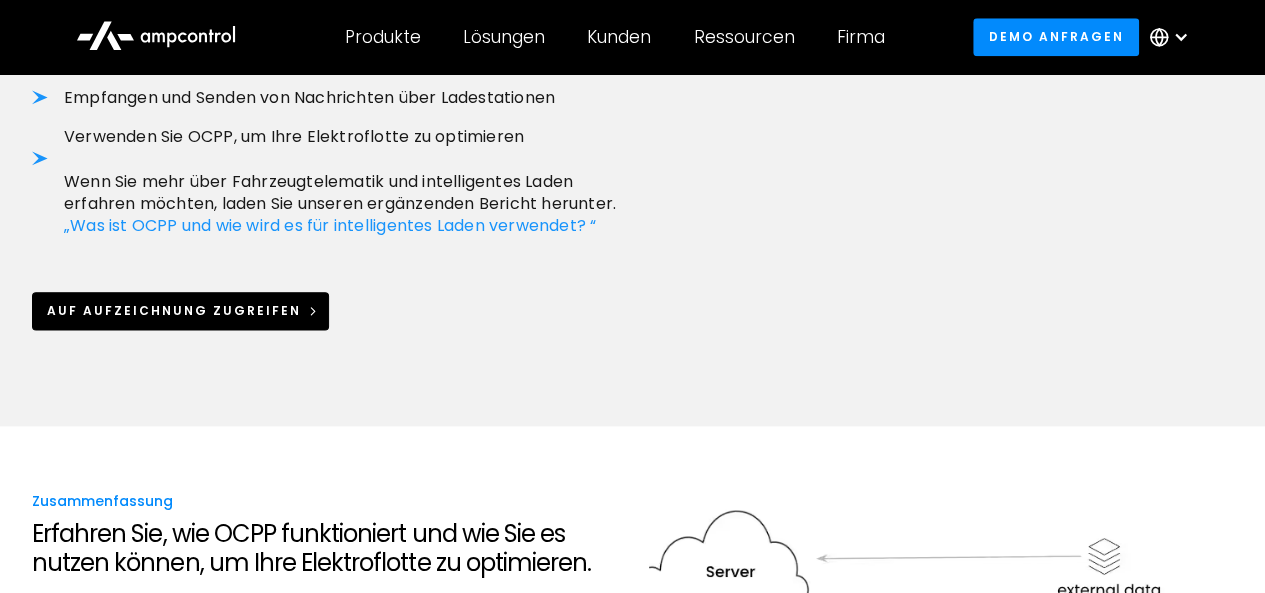 click on "AUF AUFZEICHNUNG ZUGREIFEN" at bounding box center [174, 311] 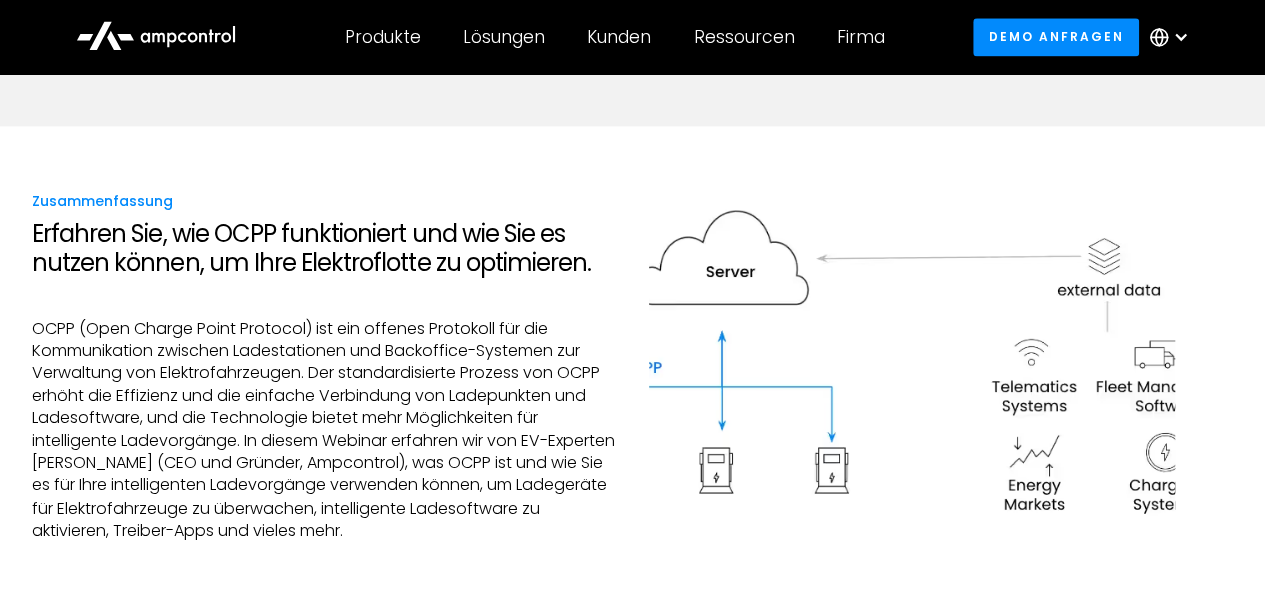 scroll, scrollTop: 1600, scrollLeft: 0, axis: vertical 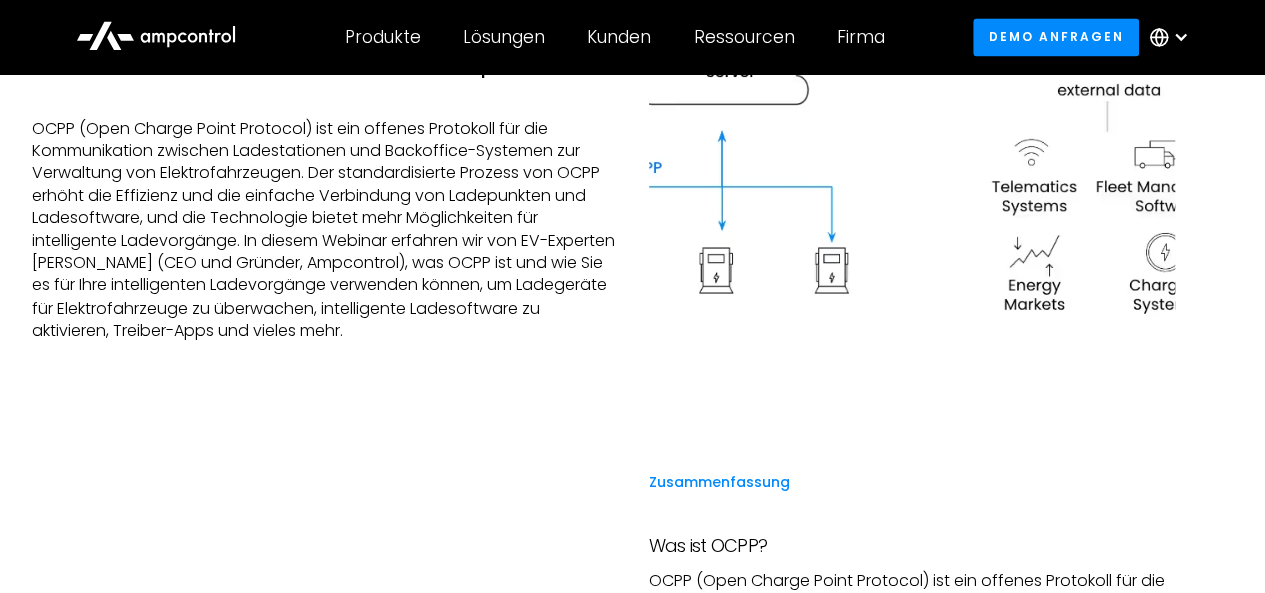 drag, startPoint x: 902, startPoint y: 394, endPoint x: 915, endPoint y: 369, distance: 28.178005 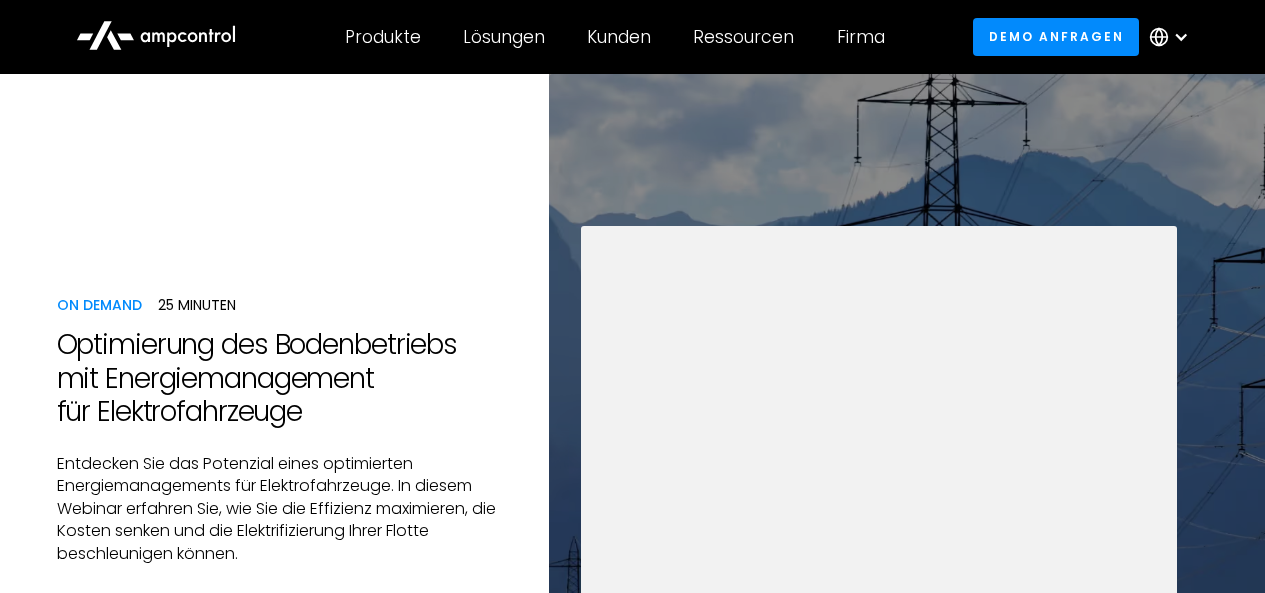 scroll, scrollTop: 0, scrollLeft: 0, axis: both 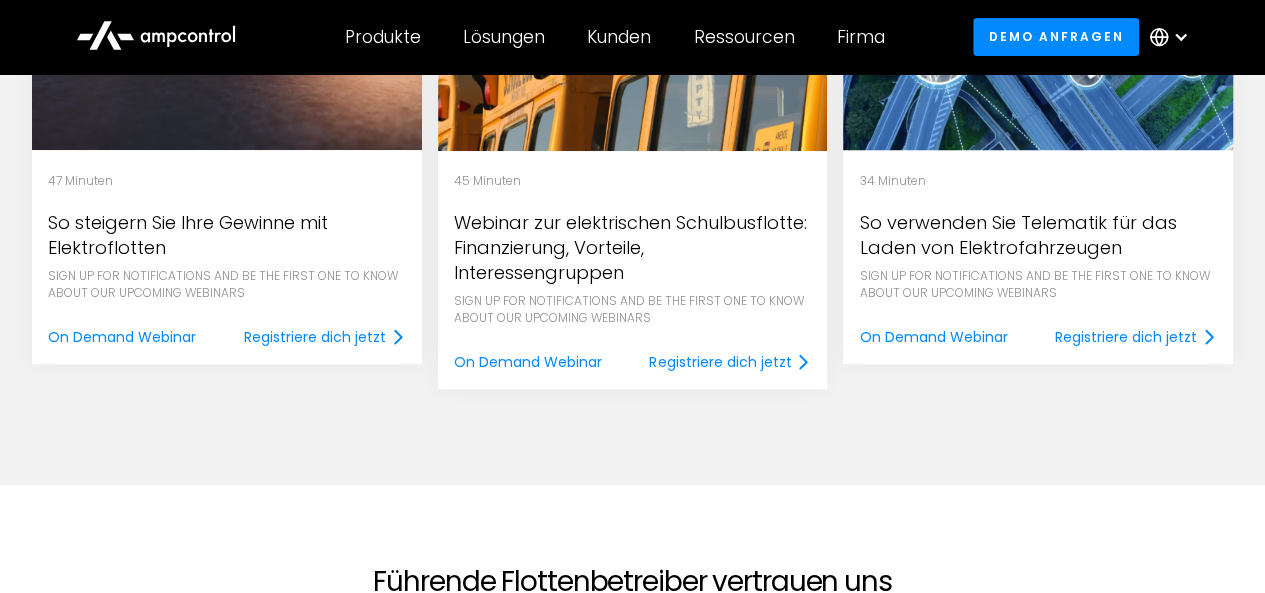 click on "Sign up for notifications and be the first one to know about our upcoming webinars" at bounding box center [1038, 285] 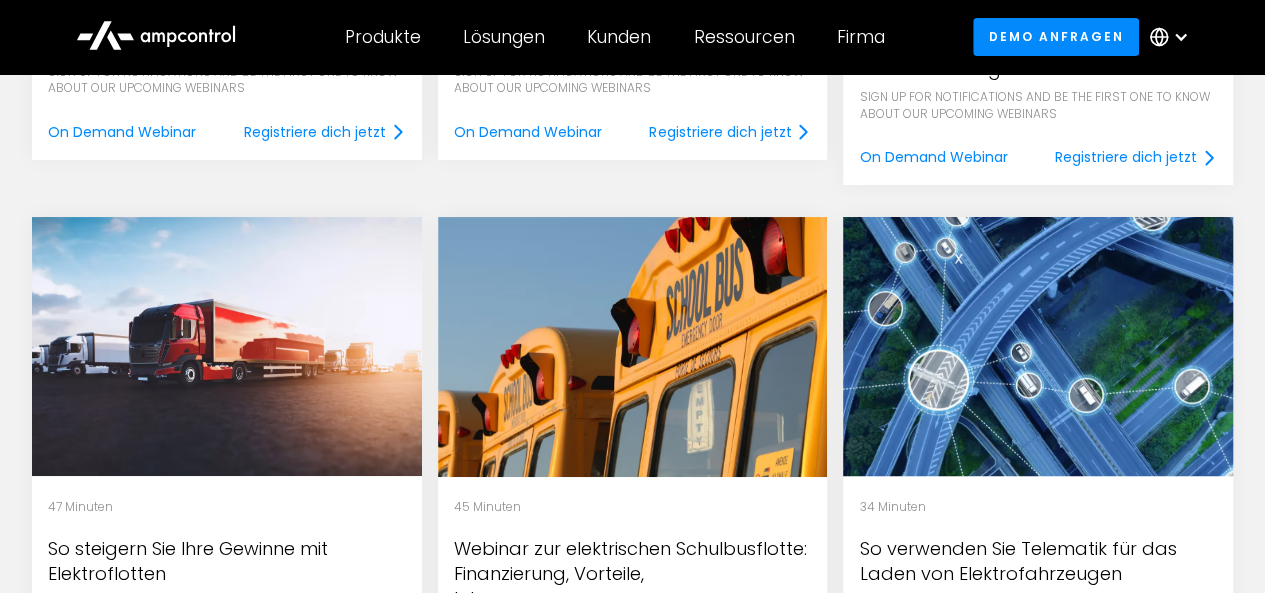 scroll, scrollTop: 3800, scrollLeft: 0, axis: vertical 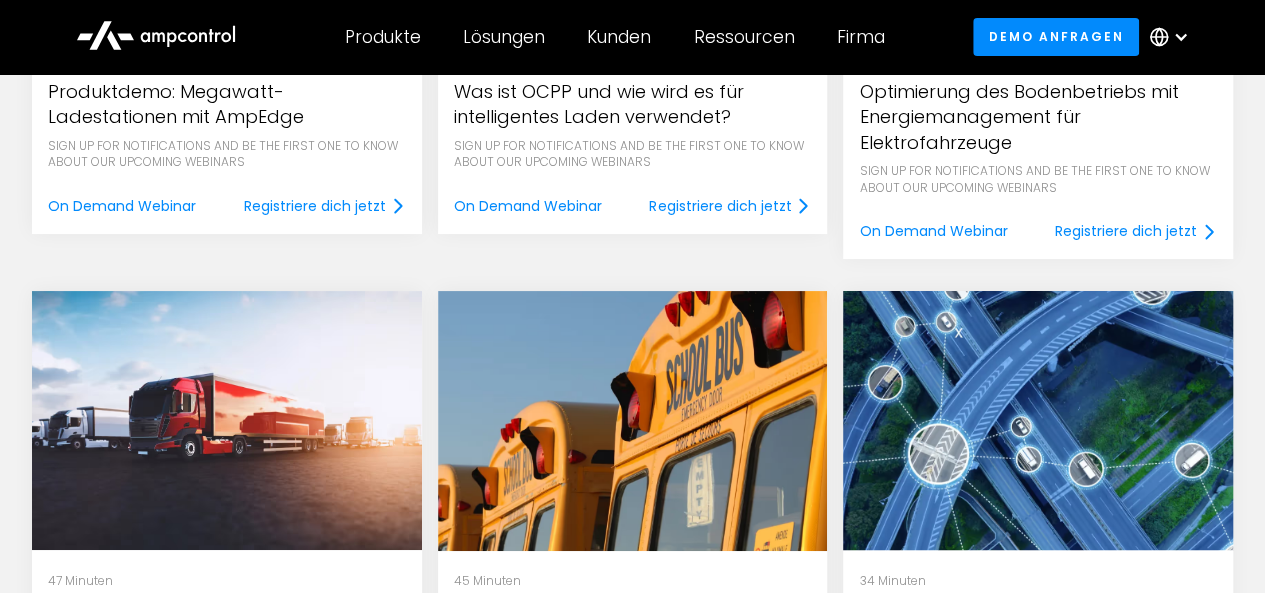 click at bounding box center (1038, 420) 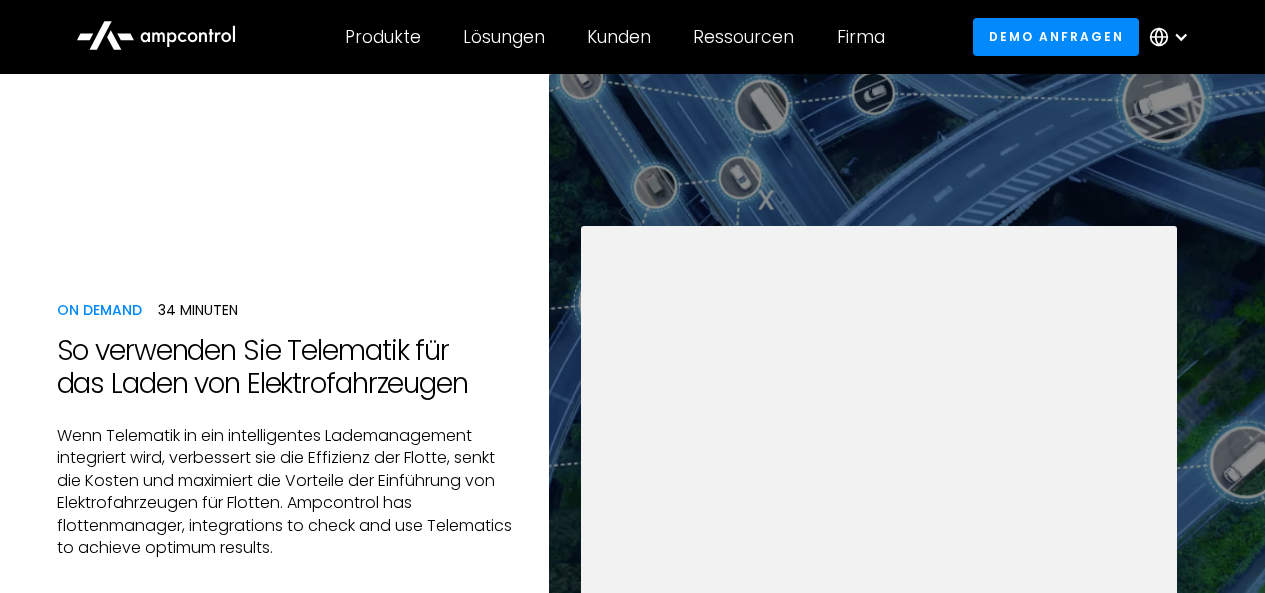 scroll, scrollTop: 0, scrollLeft: 0, axis: both 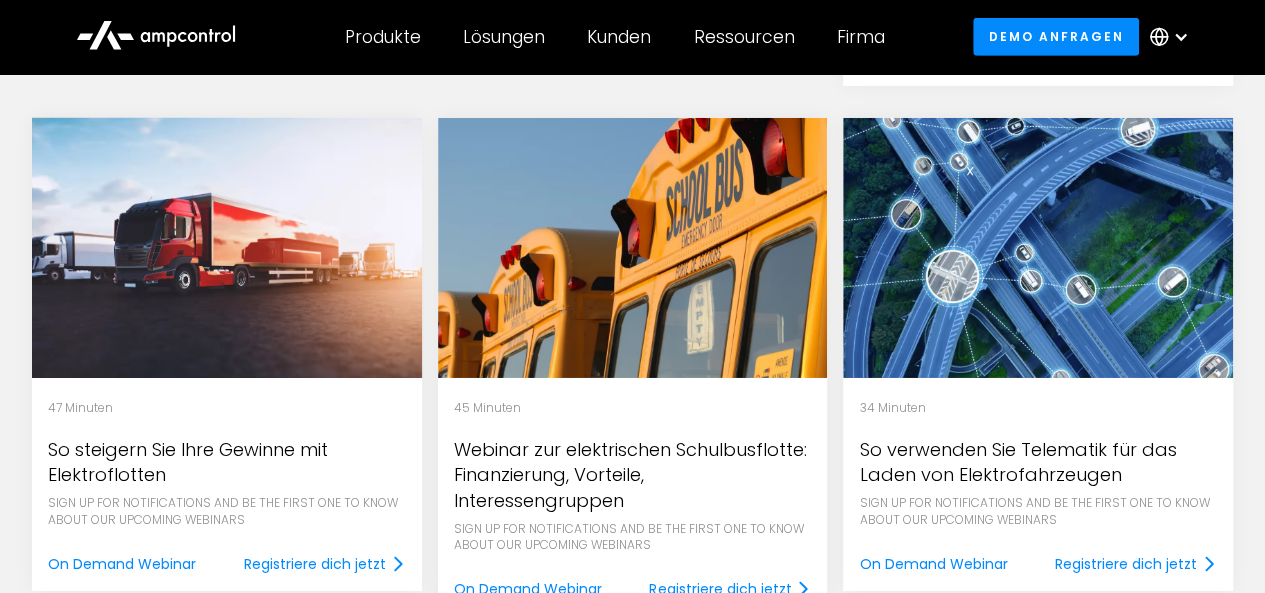 click at bounding box center [227, 248] 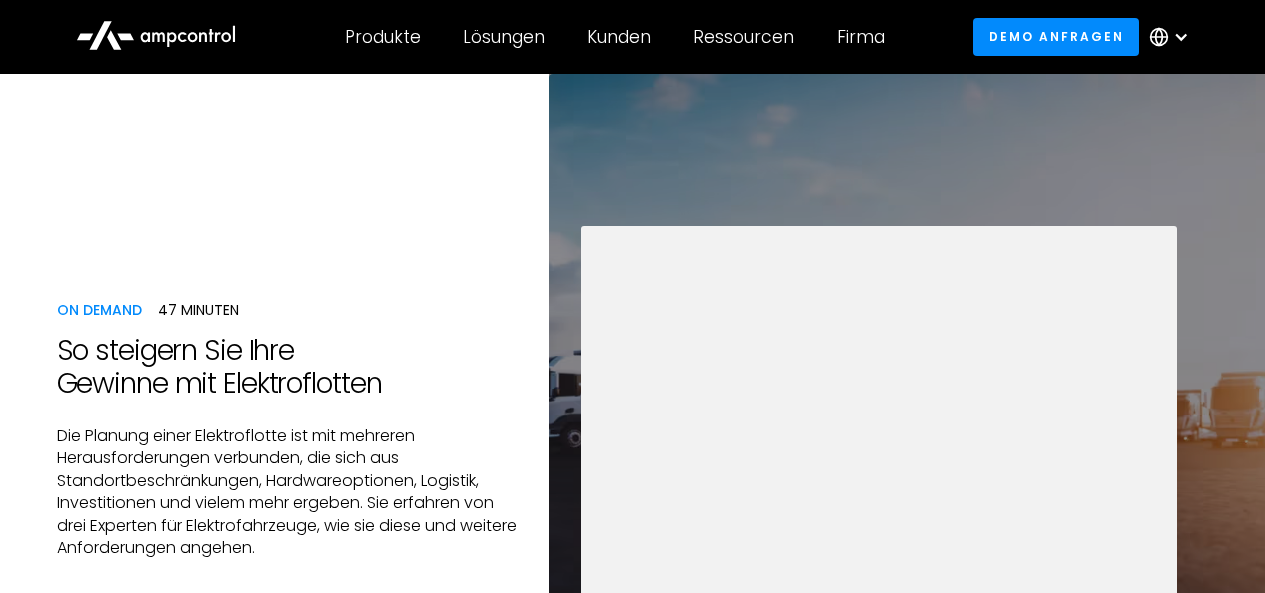 scroll, scrollTop: 0, scrollLeft: 0, axis: both 